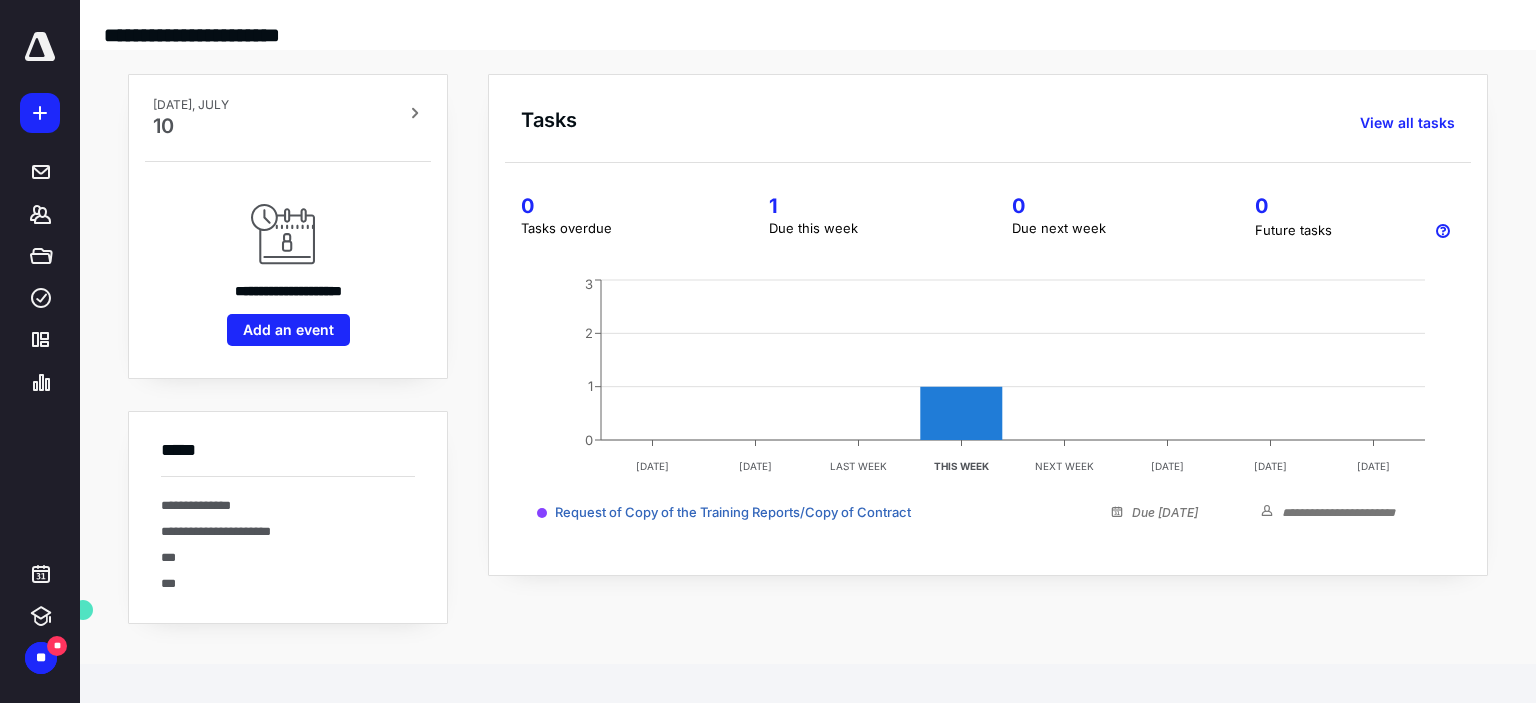 scroll, scrollTop: 0, scrollLeft: 0, axis: both 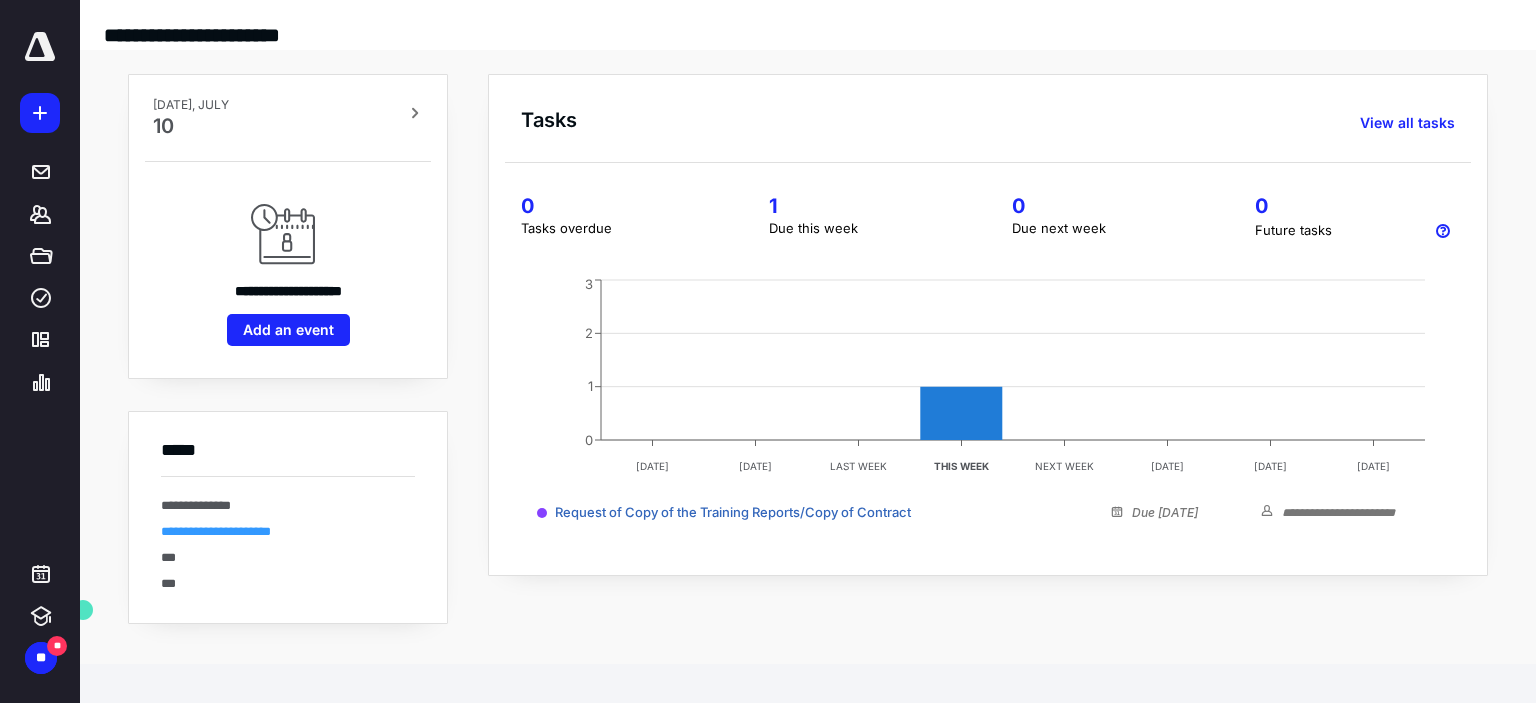 click on "**********" at bounding box center [216, 531] 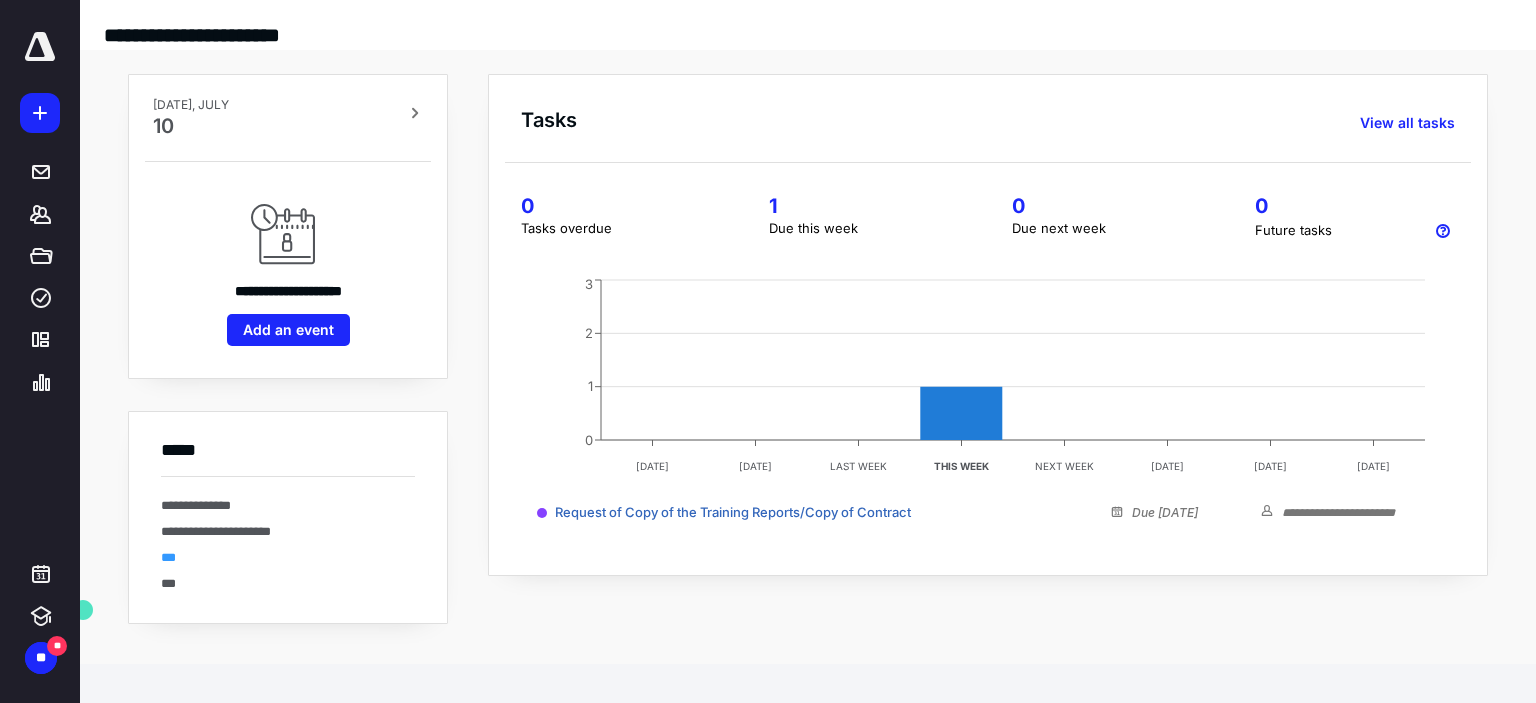 click on "***" at bounding box center (168, 557) 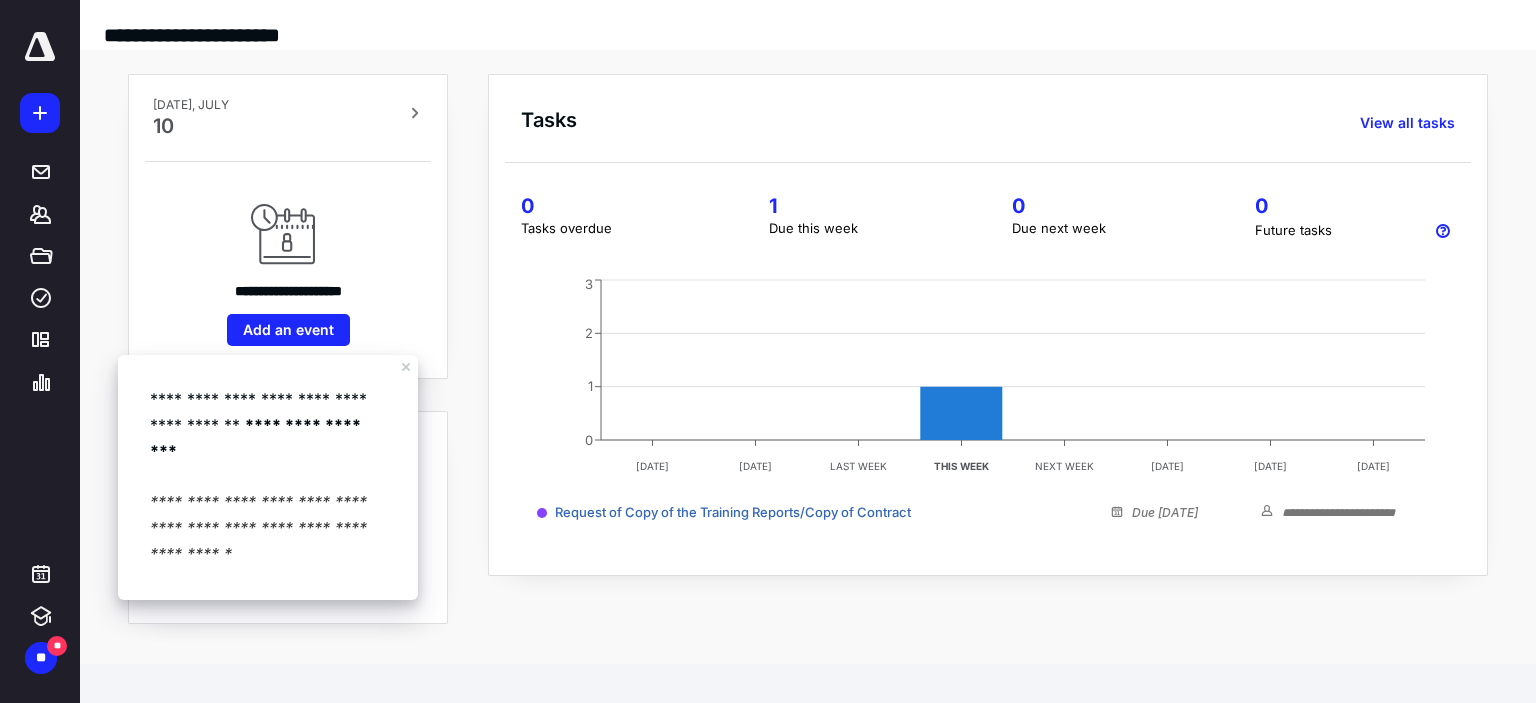 click at bounding box center (83, 610) 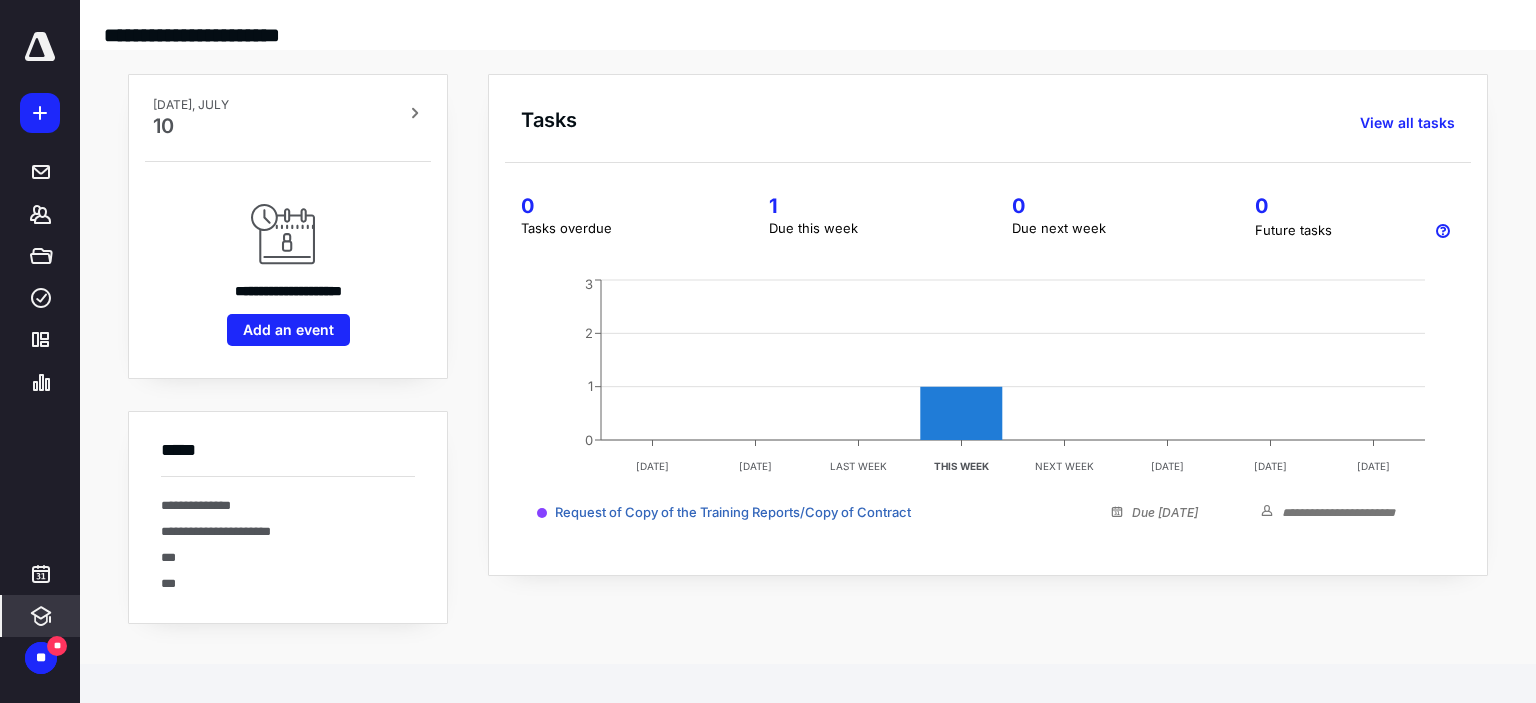 click at bounding box center (41, 616) 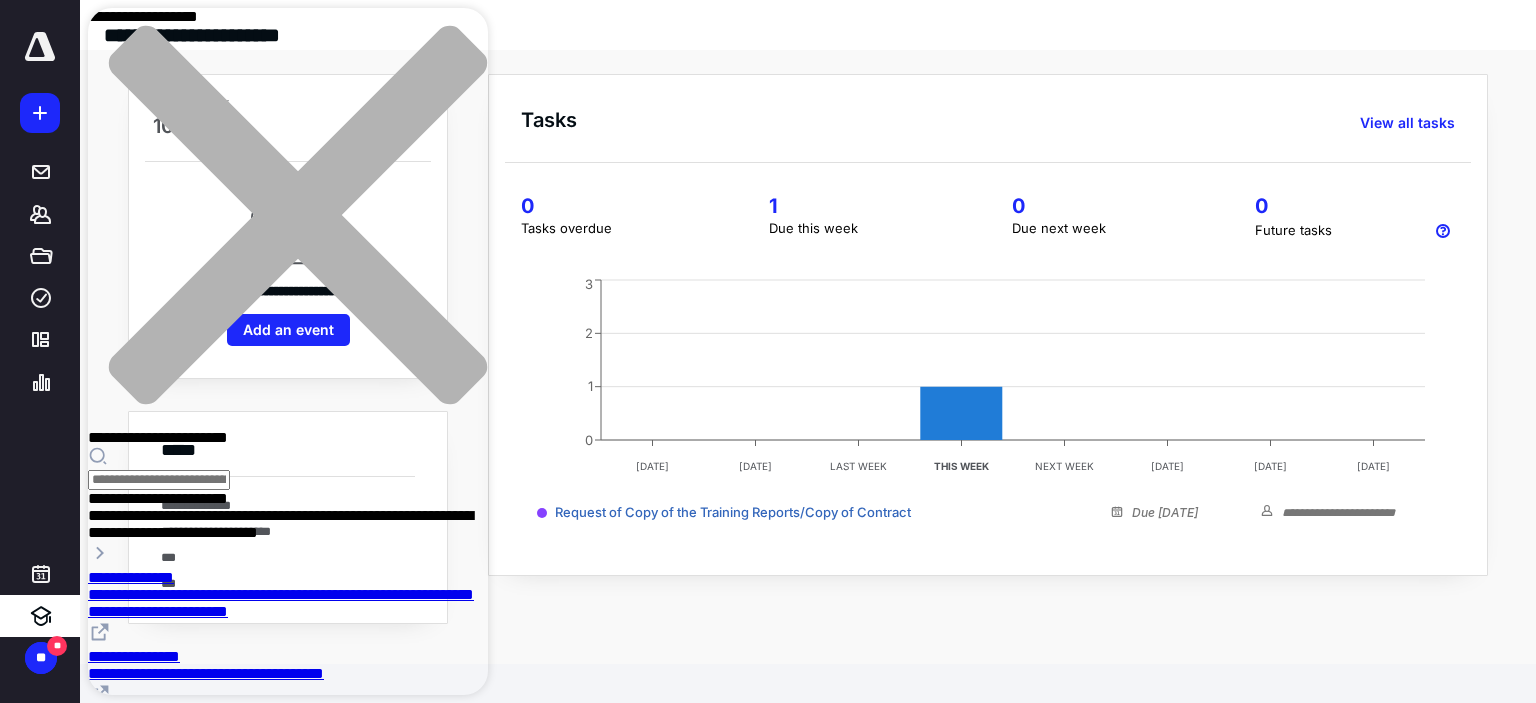 click on "**********" at bounding box center (808, 349) 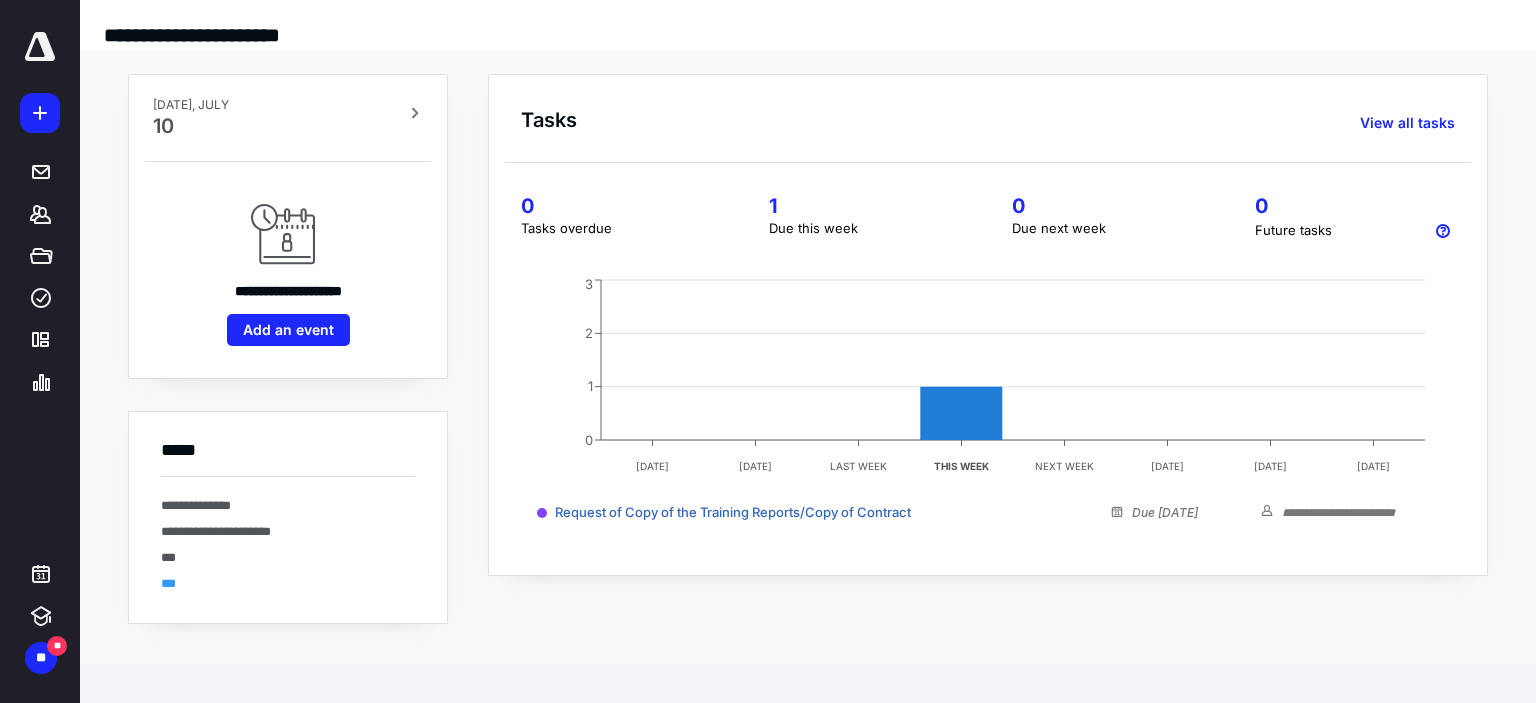 click on "***" at bounding box center (168, 583) 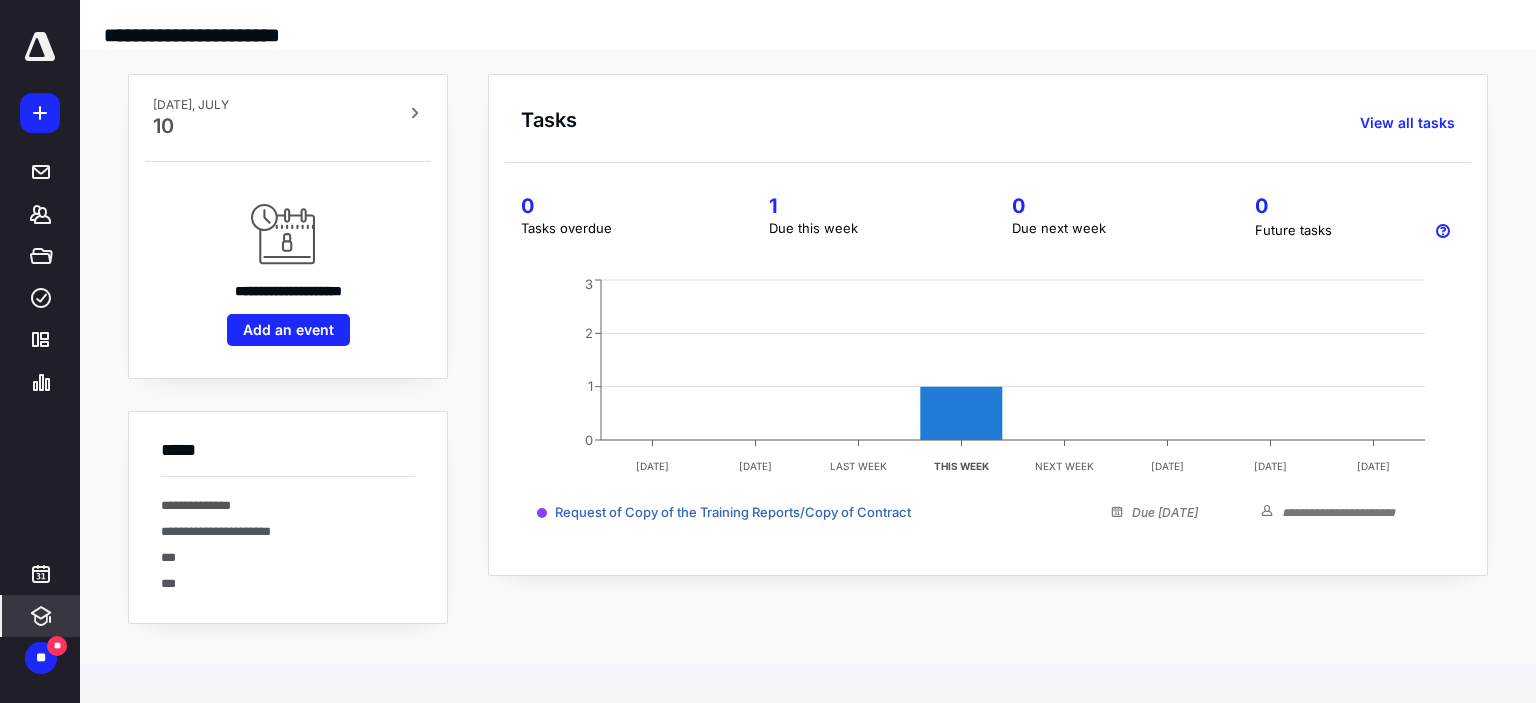 click 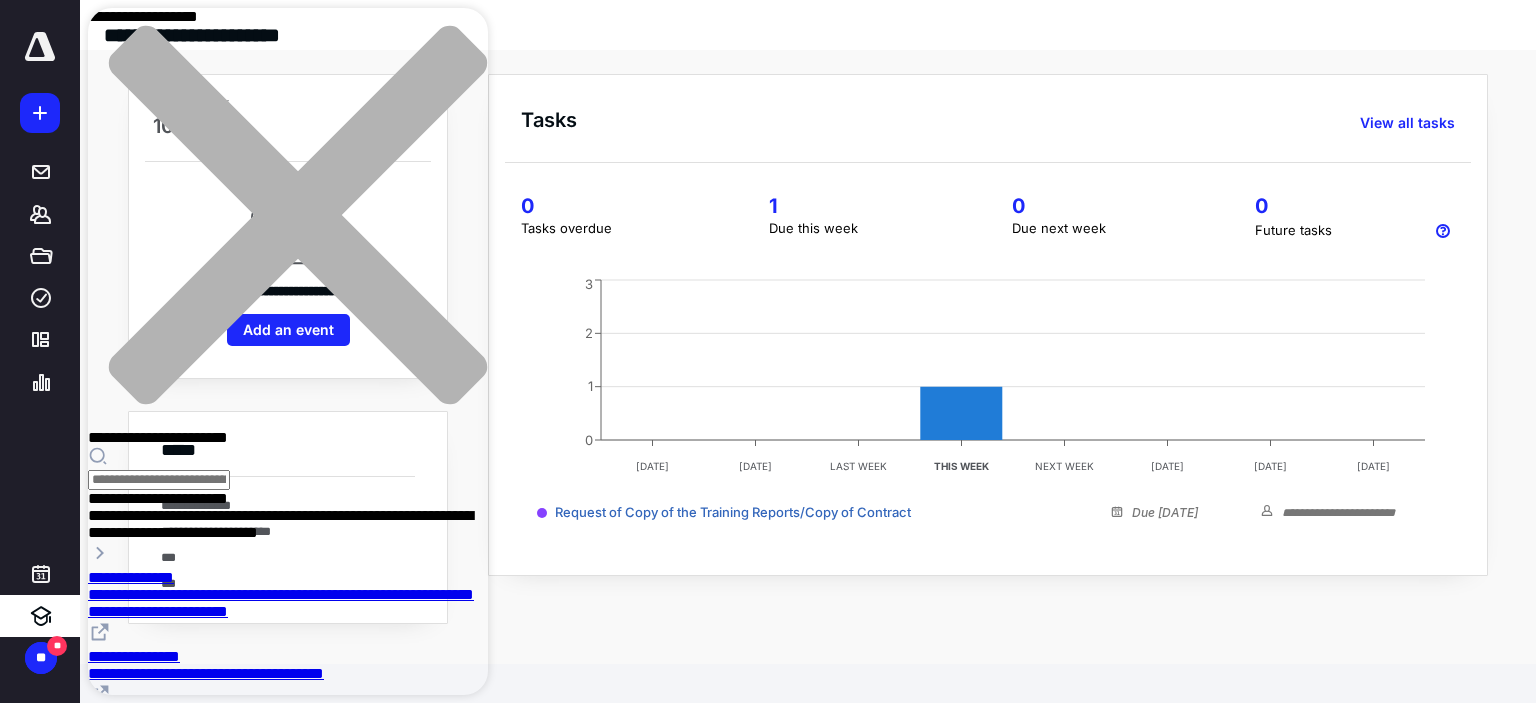 click 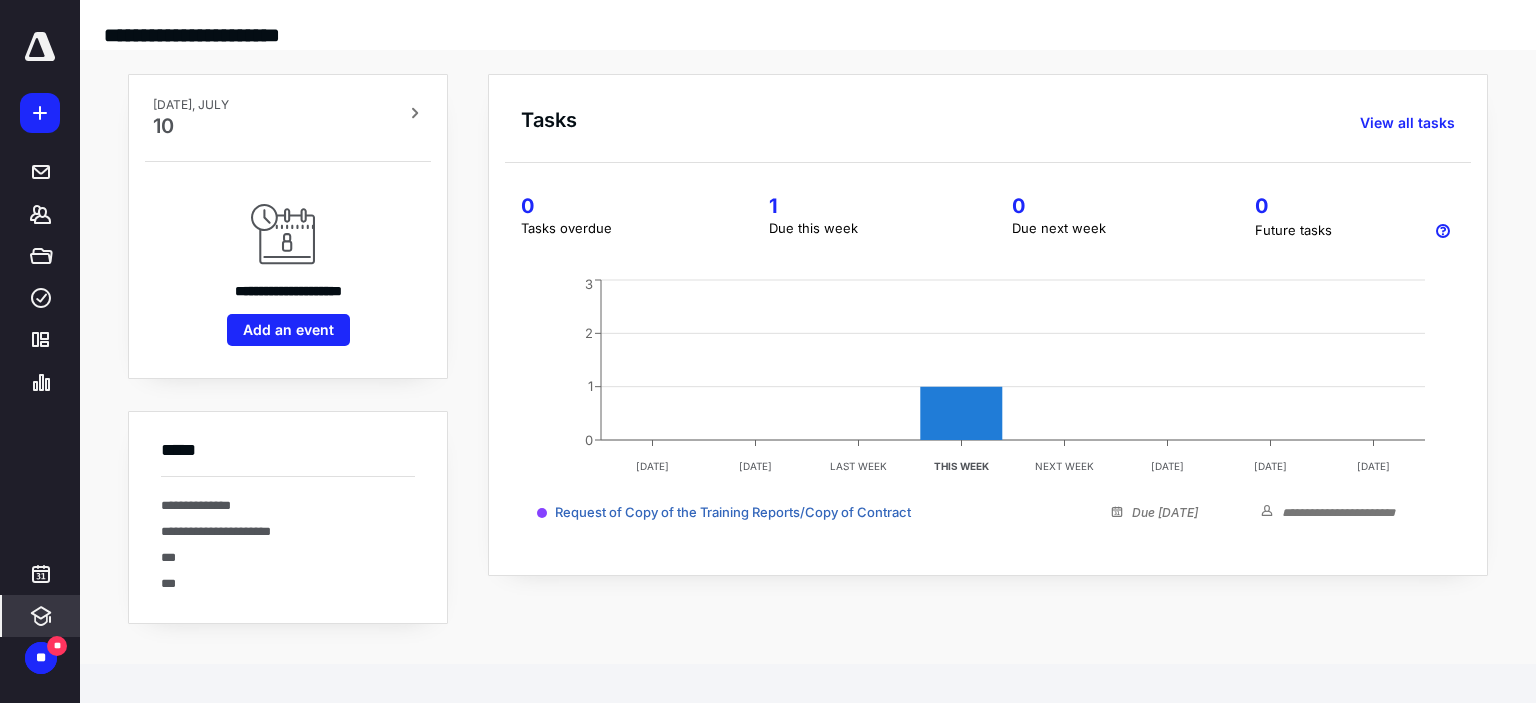 click 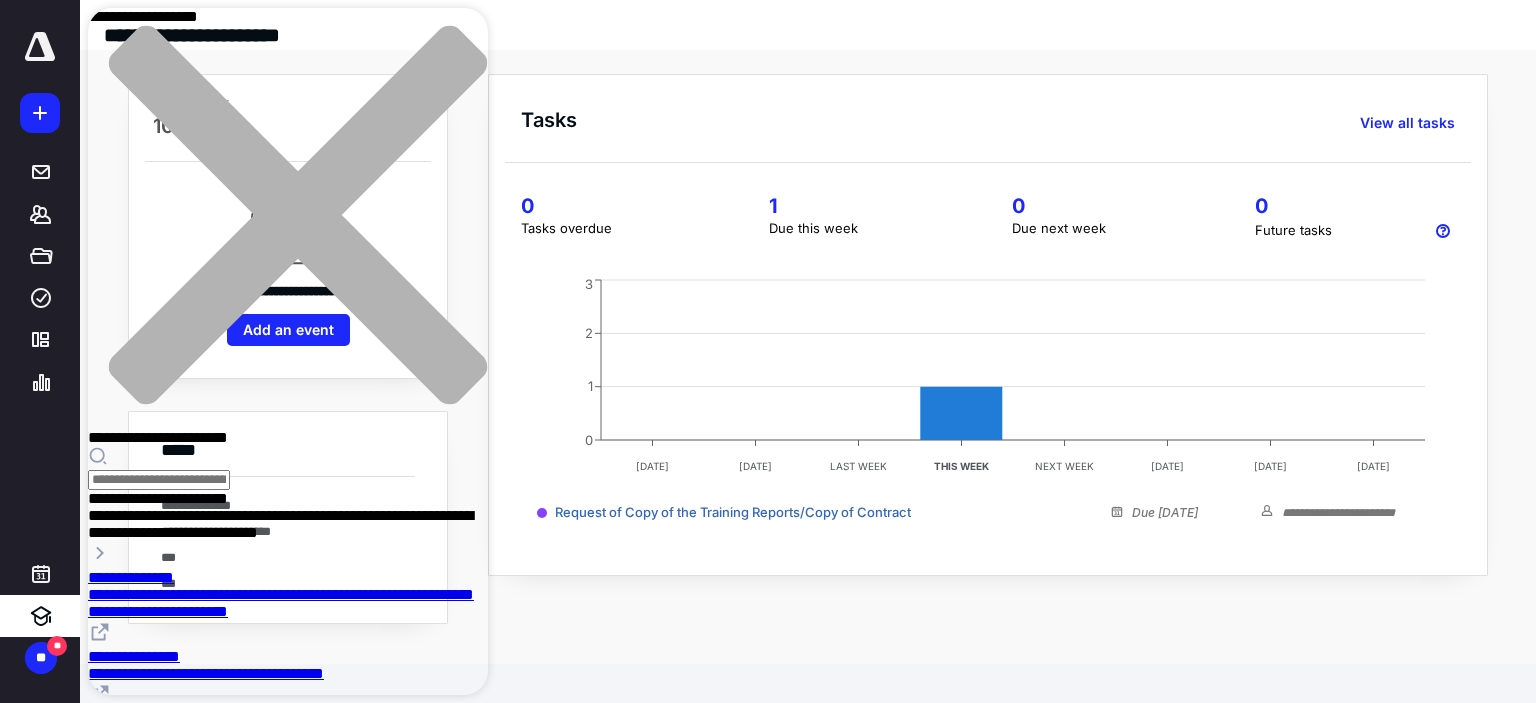 click on "**********" at bounding box center [280, 744] 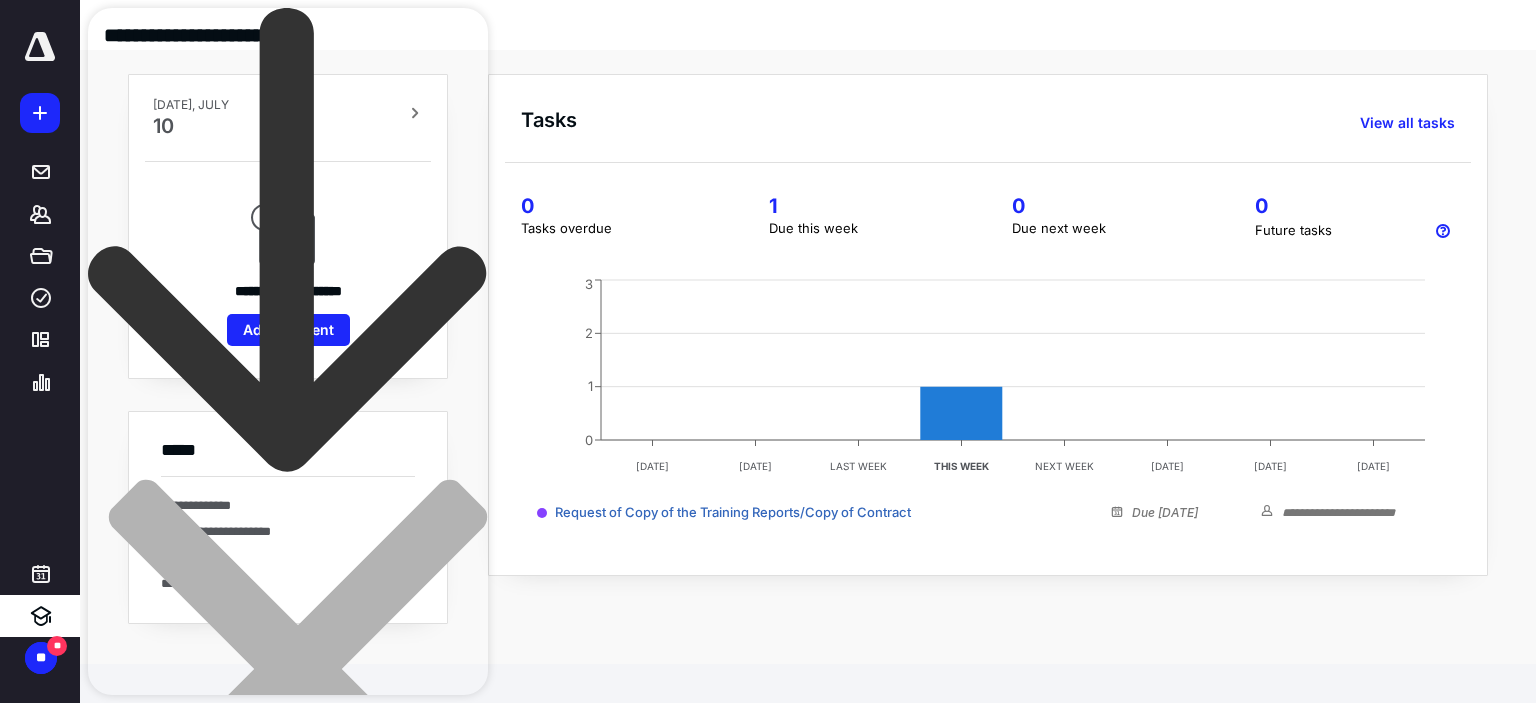 scroll, scrollTop: 0, scrollLeft: 0, axis: both 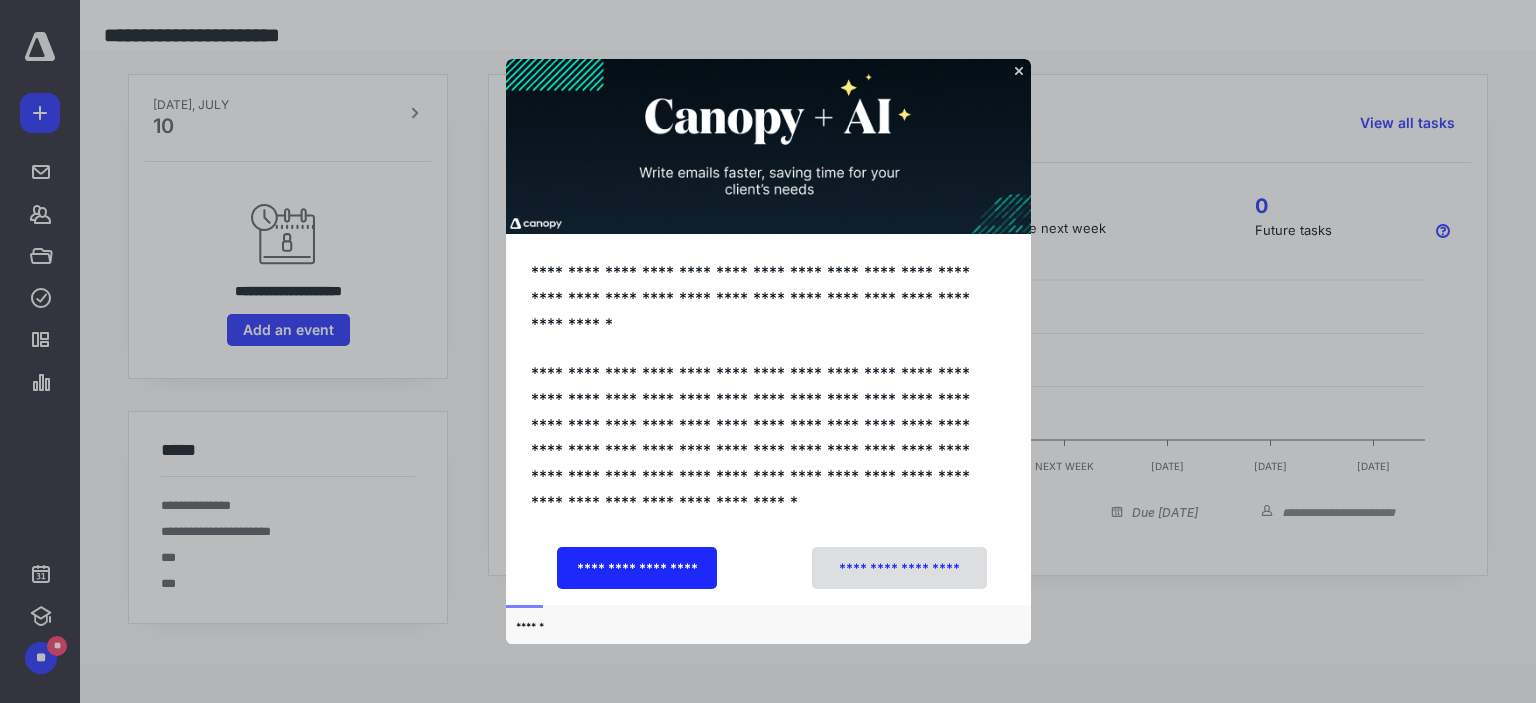 click on "**********" at bounding box center [898, 567] 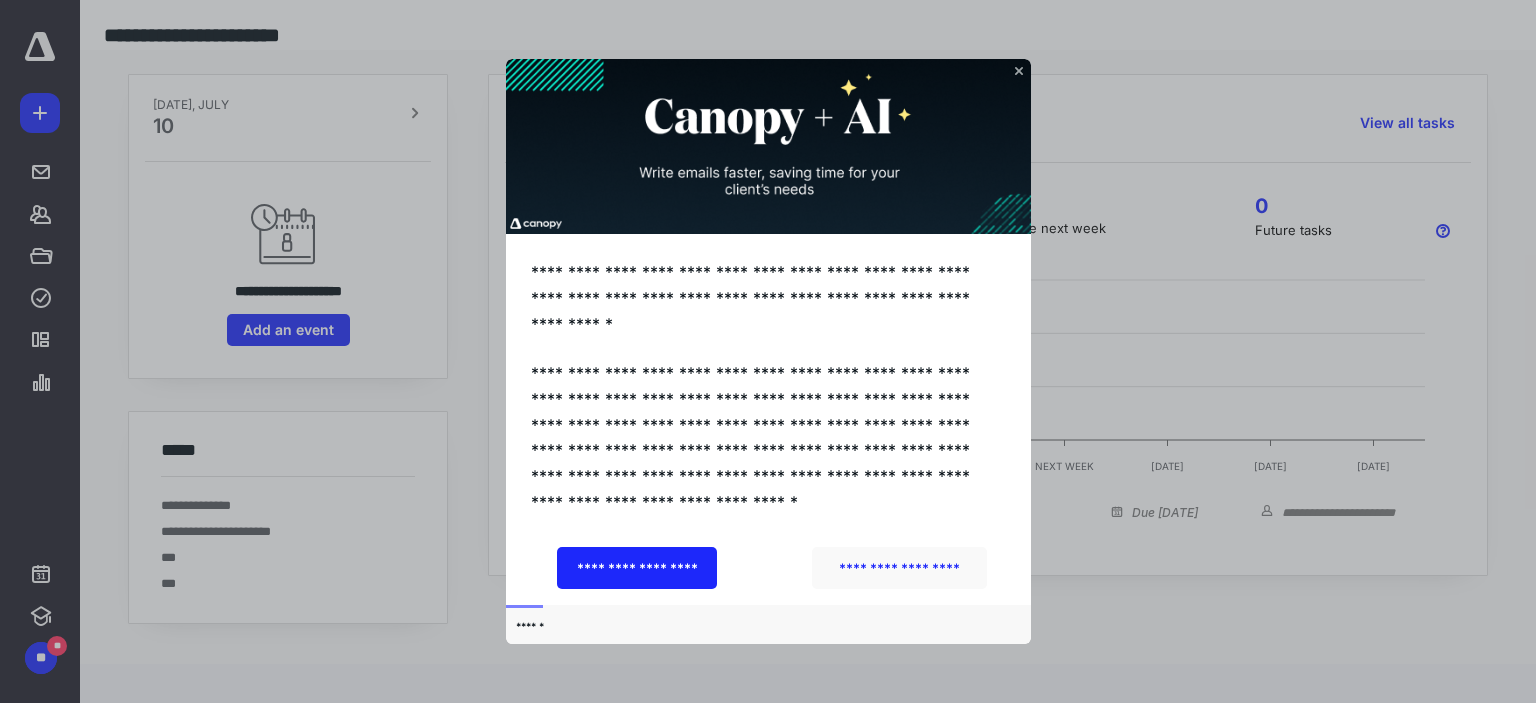 click 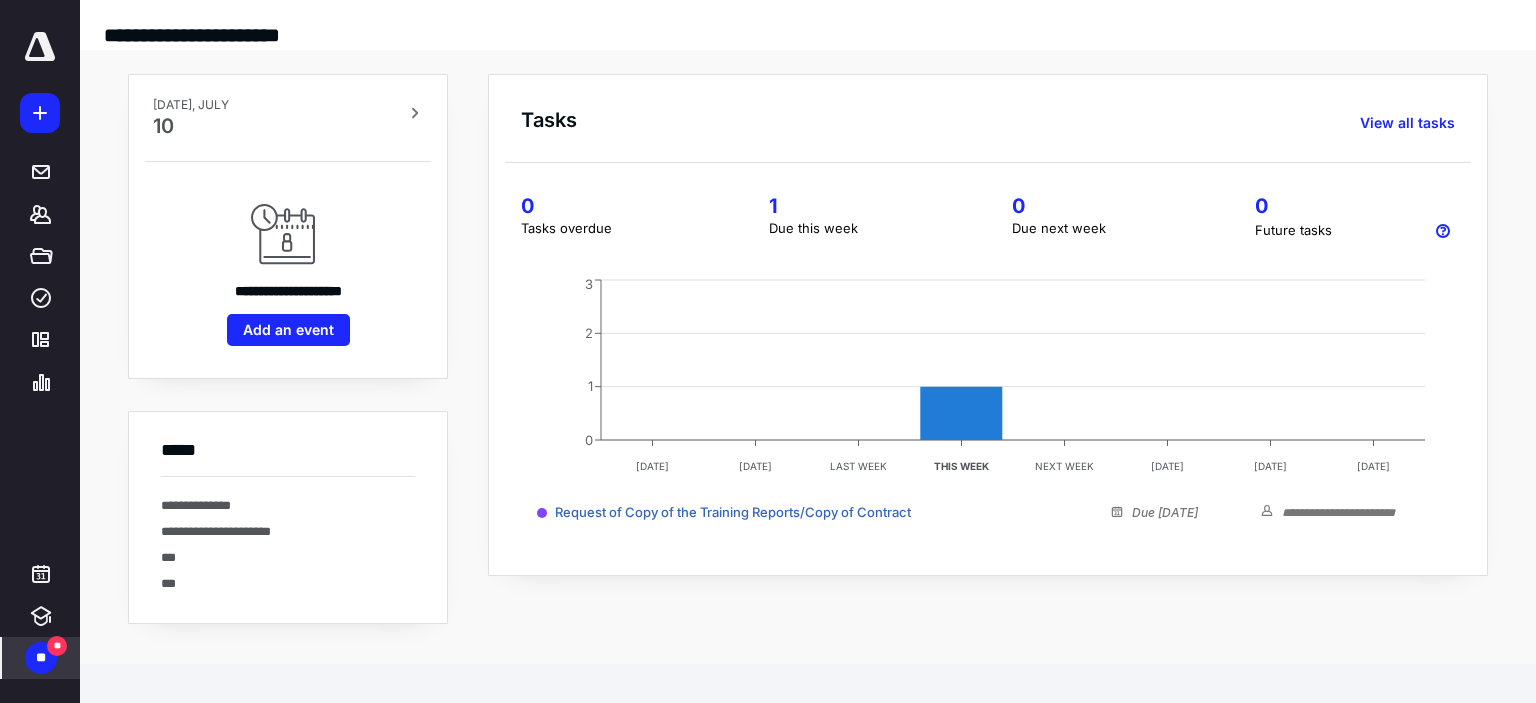 click on "**" at bounding box center [41, 658] 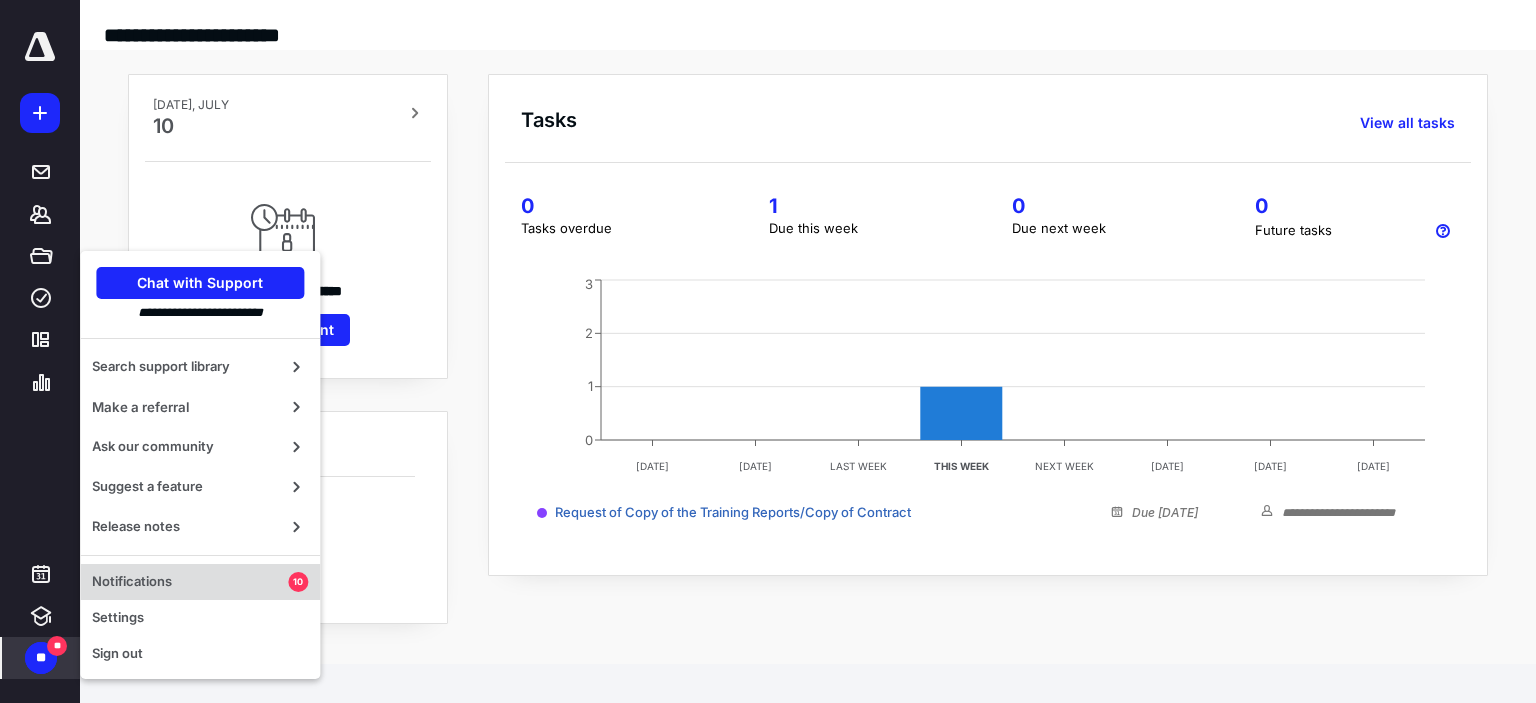 click on "Notifications 10" at bounding box center [200, 582] 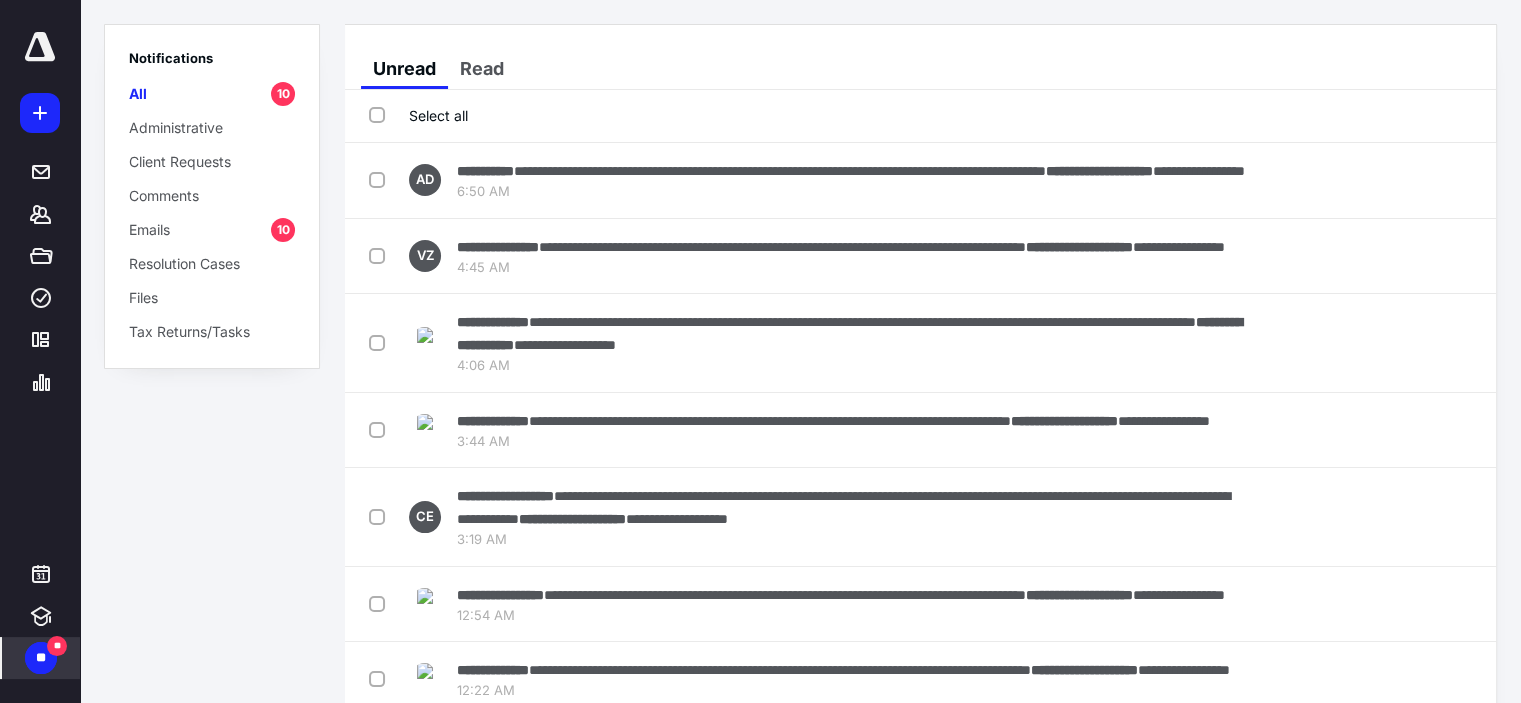 click on "All 10" at bounding box center [212, 93] 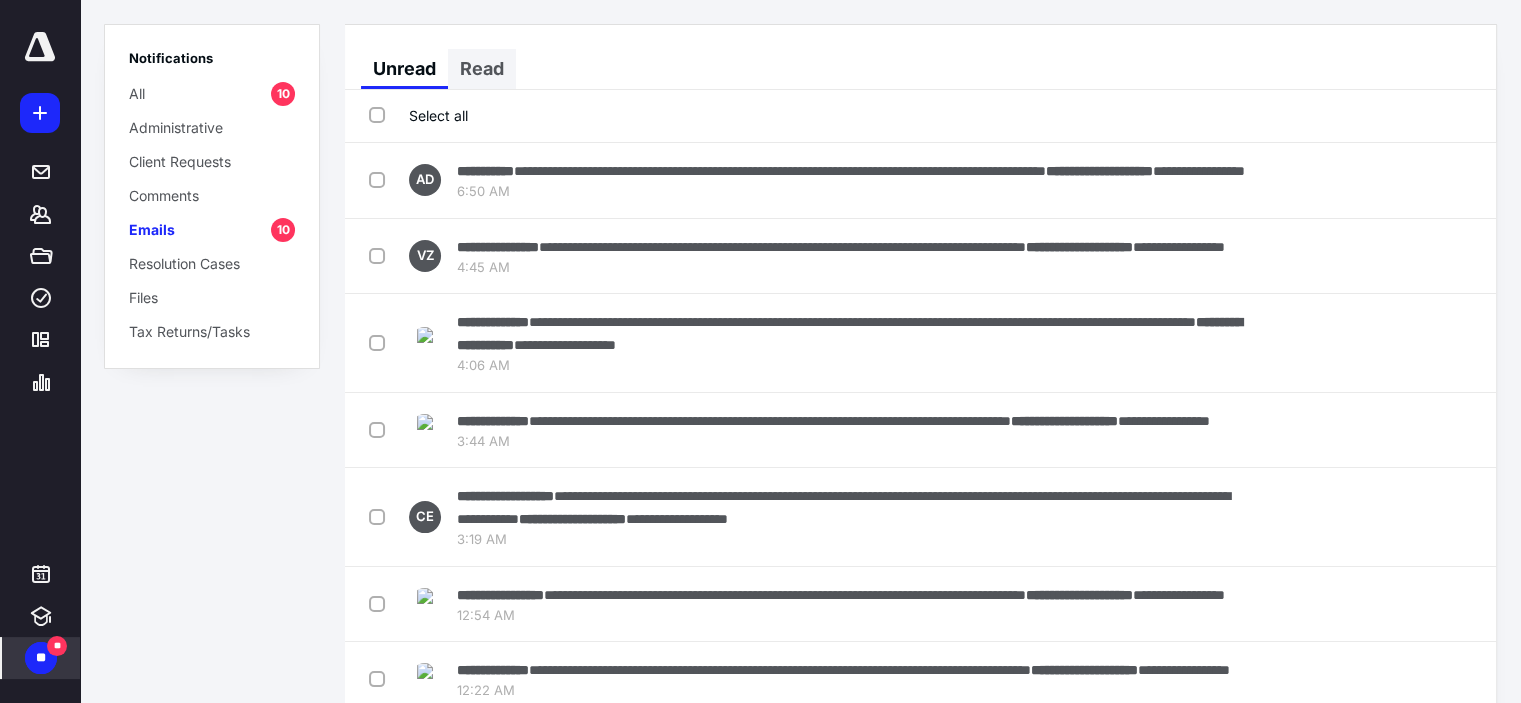 click on "Read" at bounding box center (482, 69) 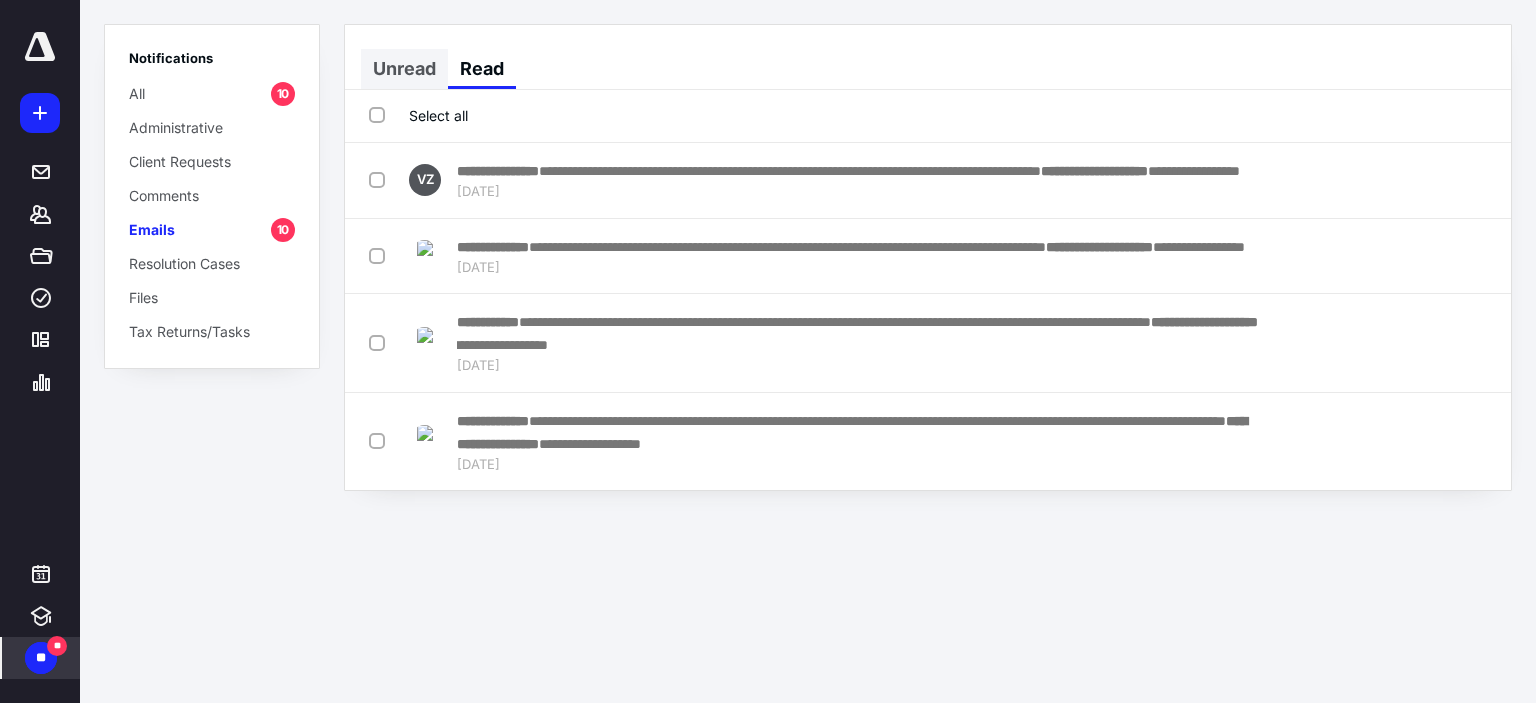 click on "Unread" at bounding box center [404, 69] 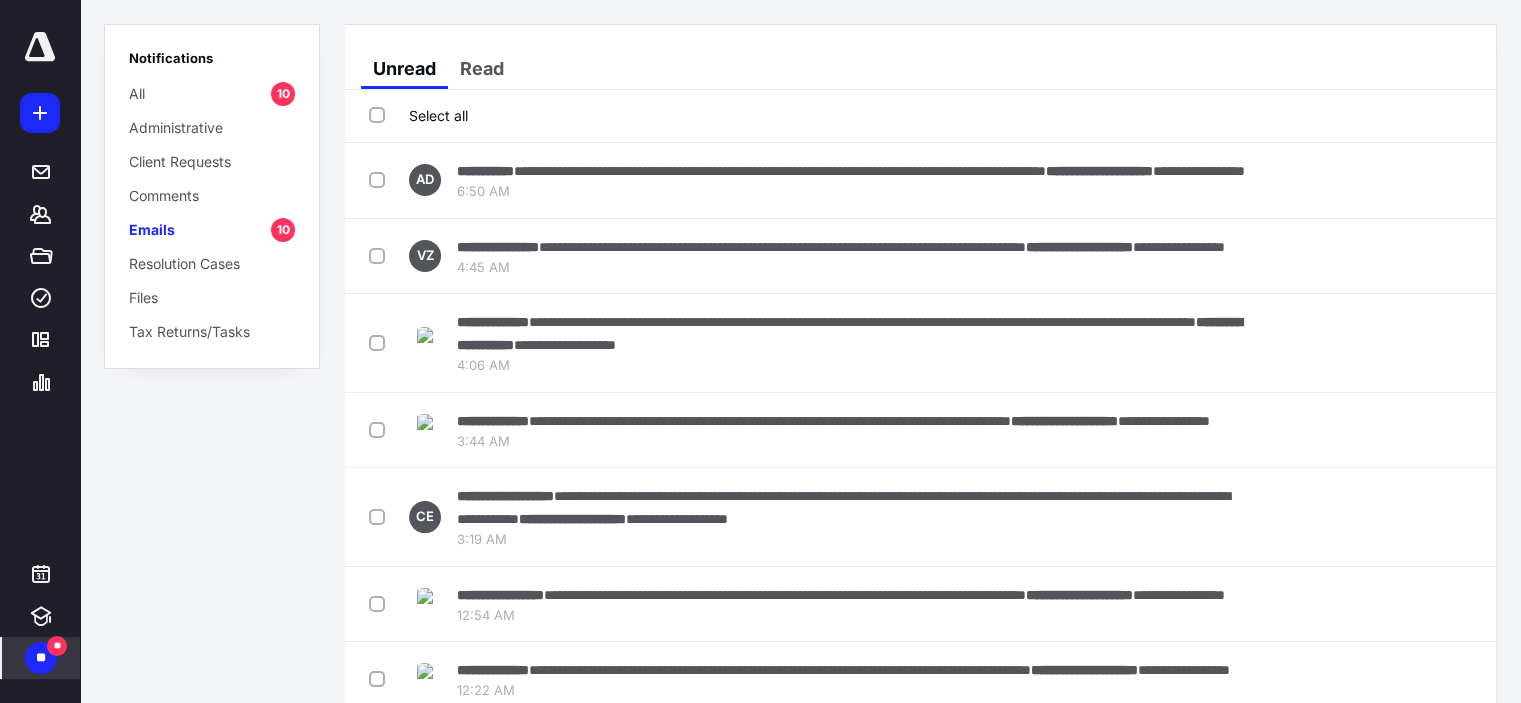 click on "Select all" at bounding box center (418, 115) 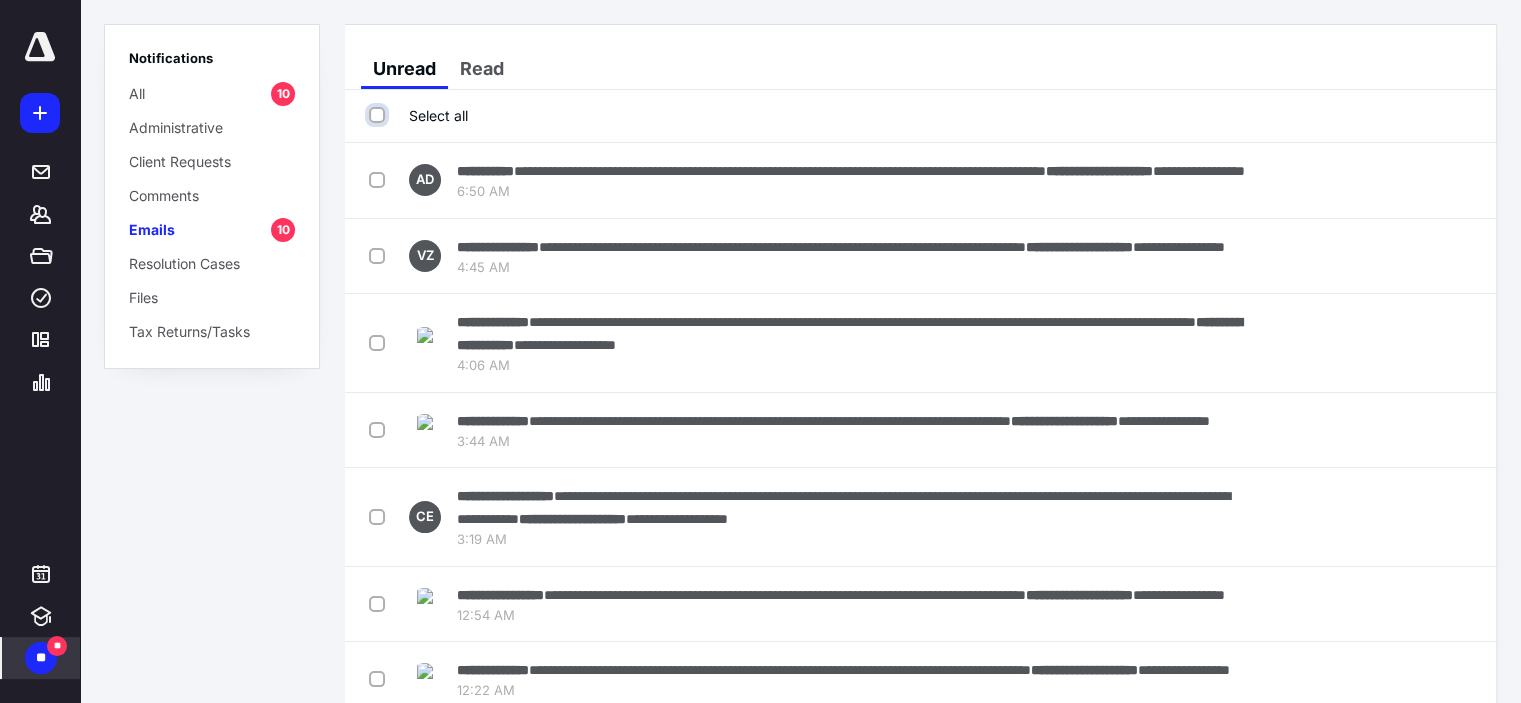 click on "Select all" at bounding box center [379, 115] 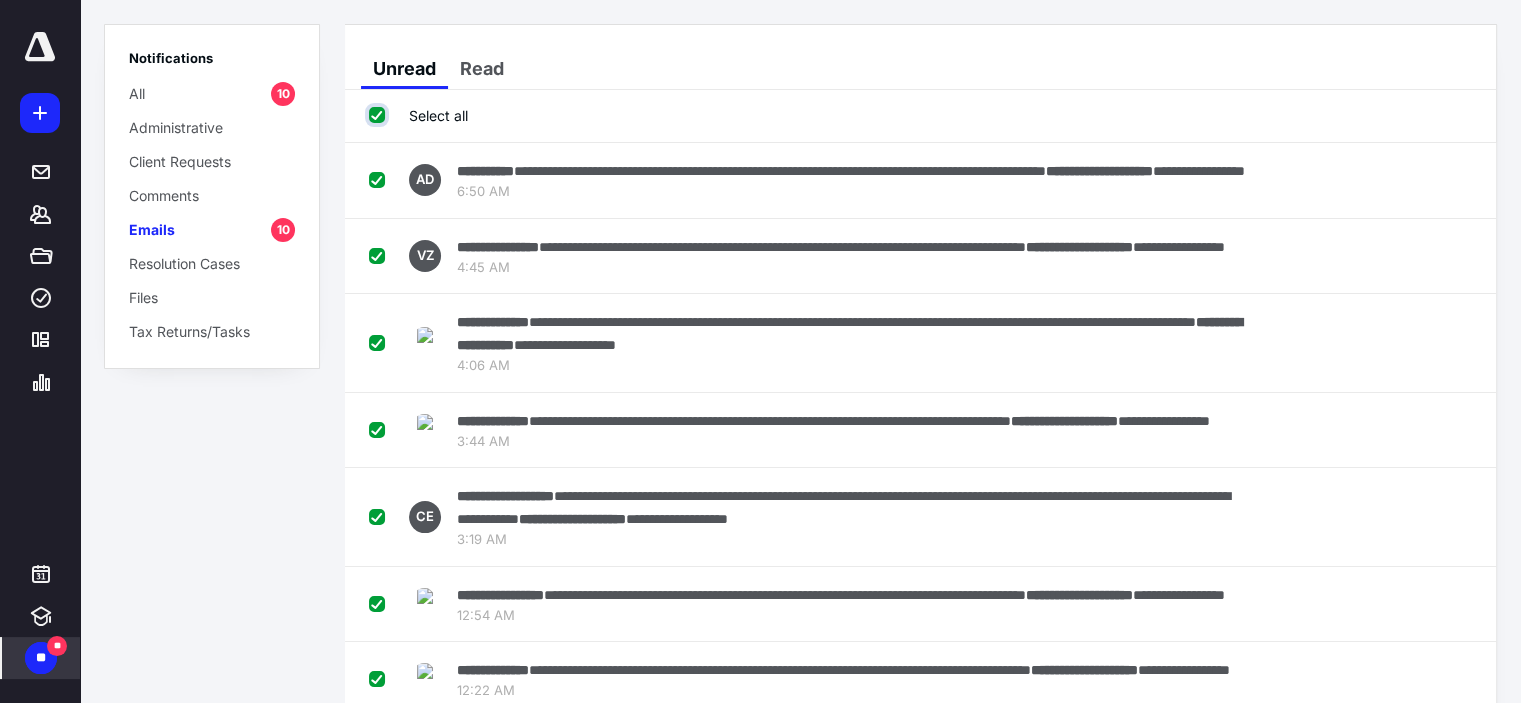 checkbox on "true" 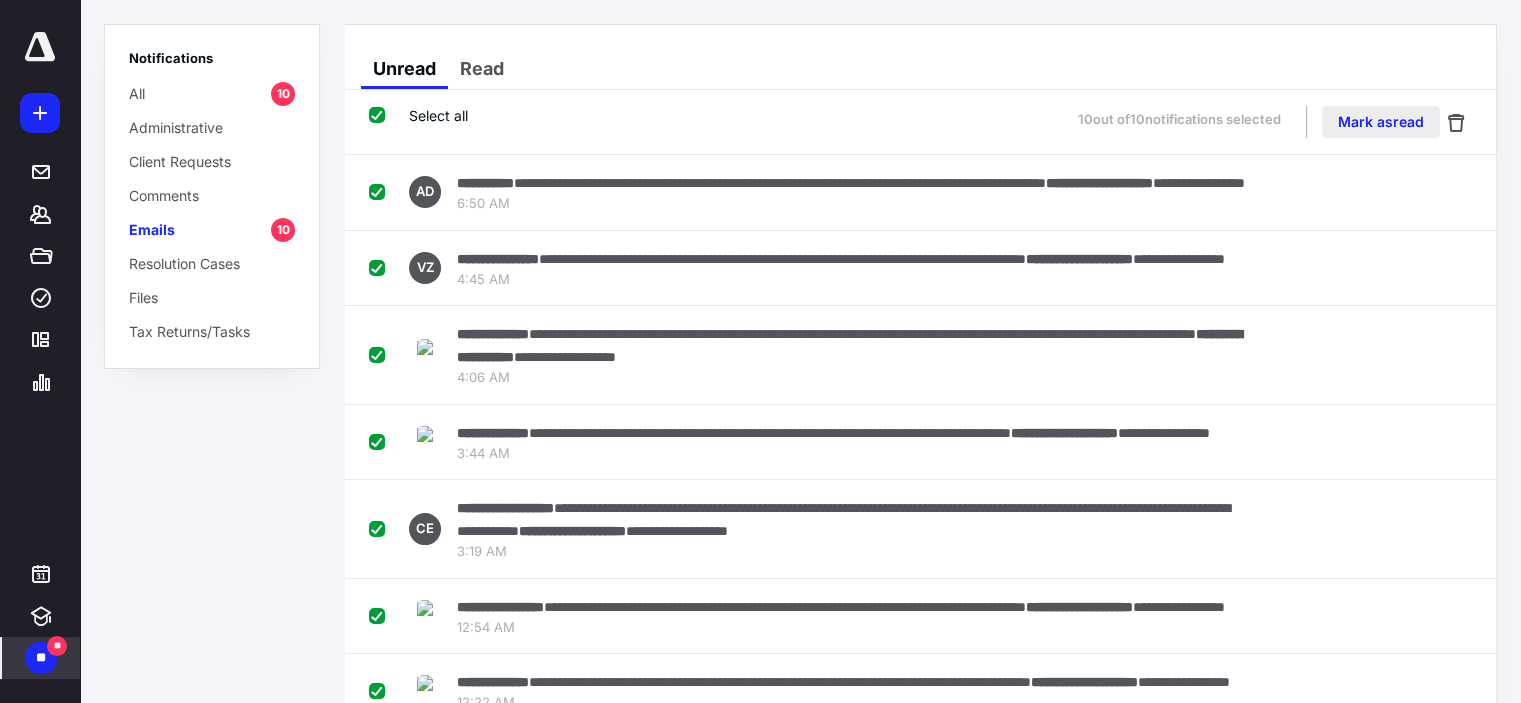 click on "Mark as  read" at bounding box center [1381, 122] 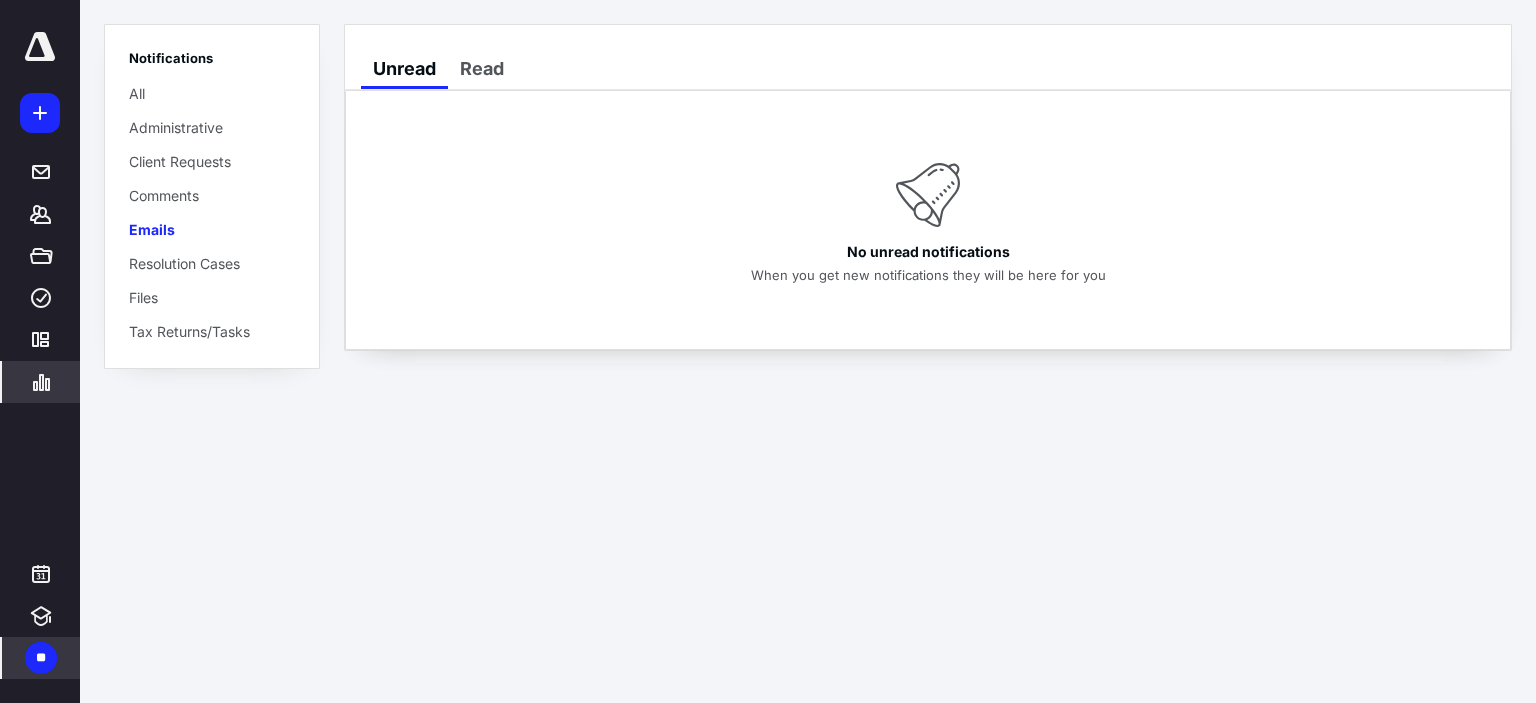 click 